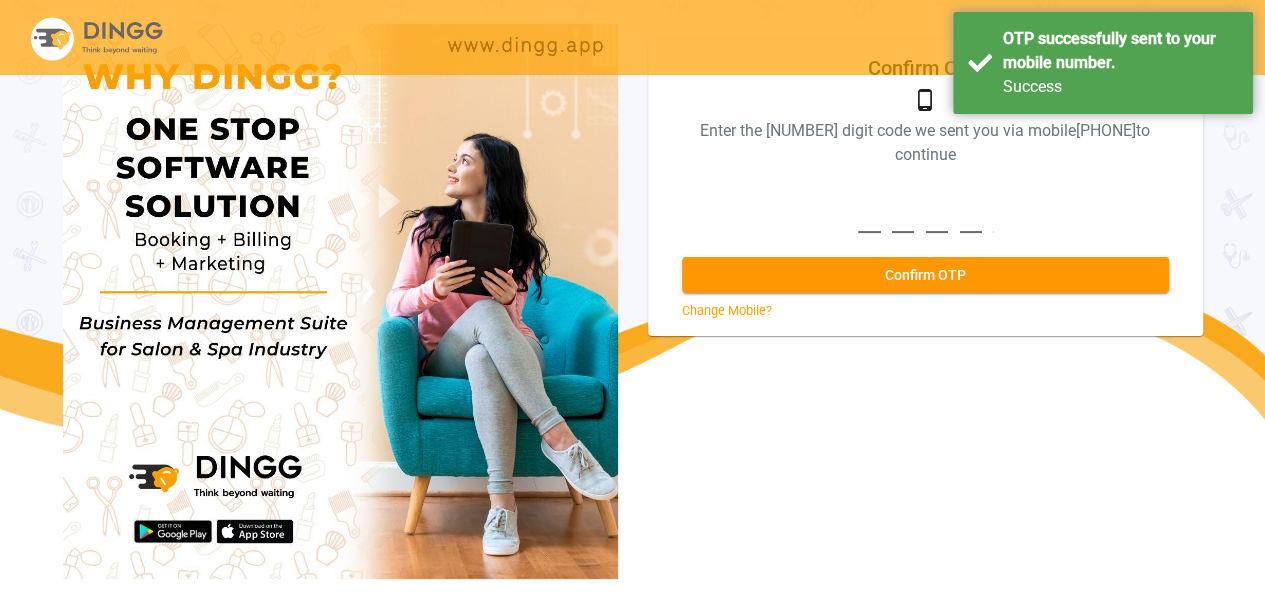 scroll, scrollTop: 74, scrollLeft: 0, axis: vertical 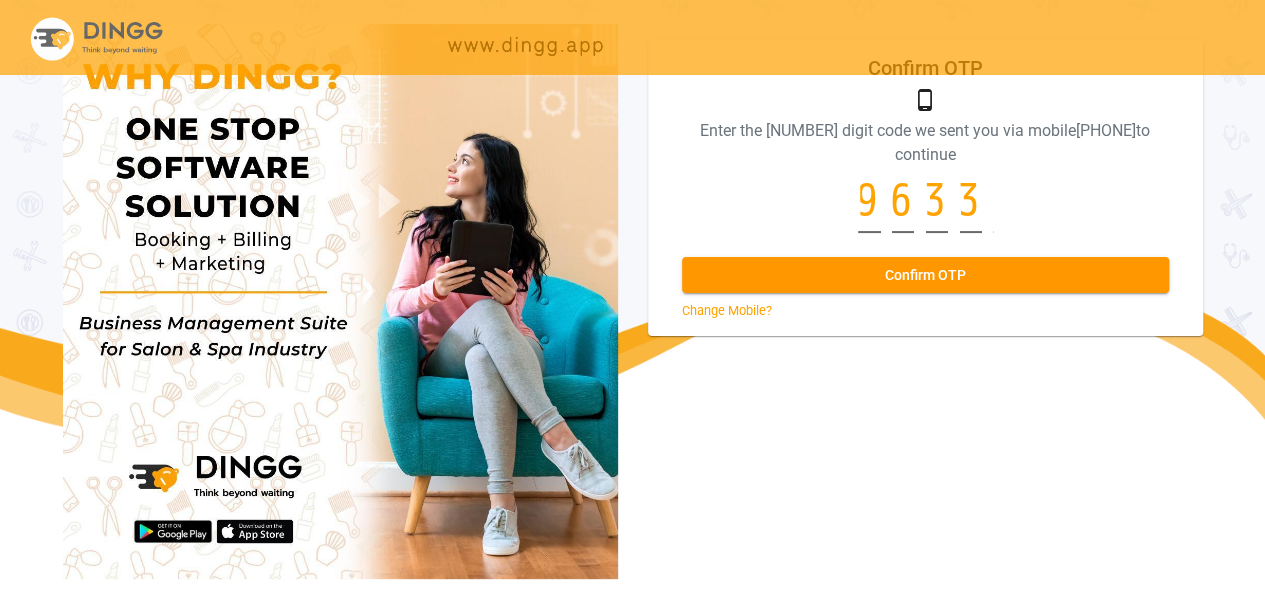 type on "9633" 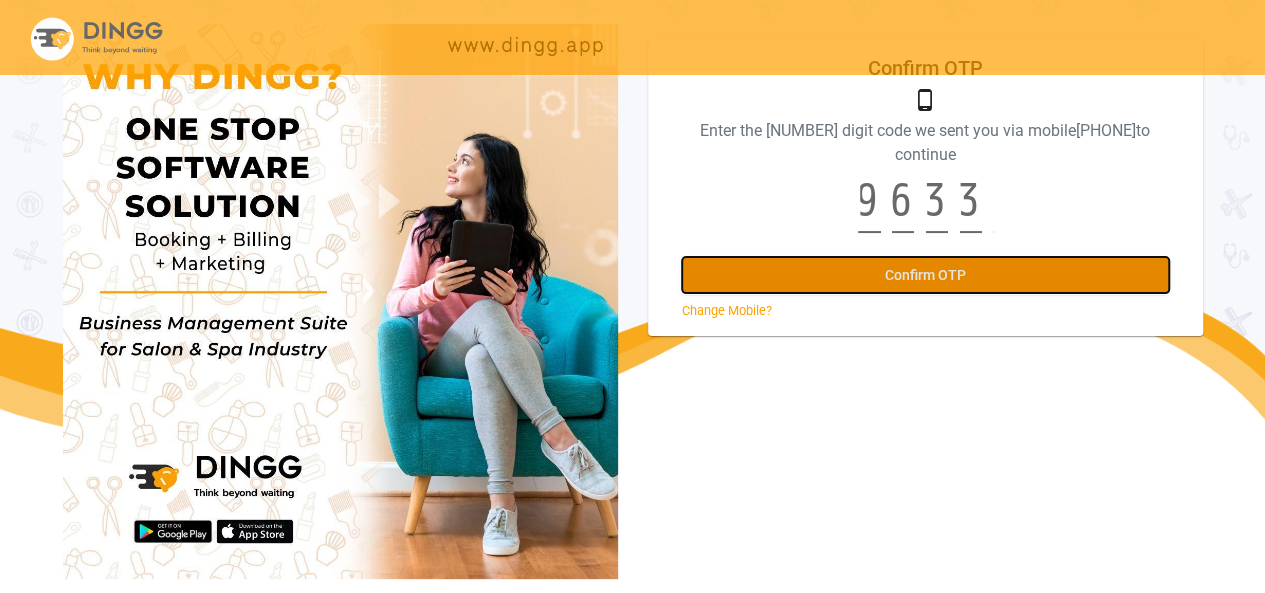 click on "Confirm OTP" 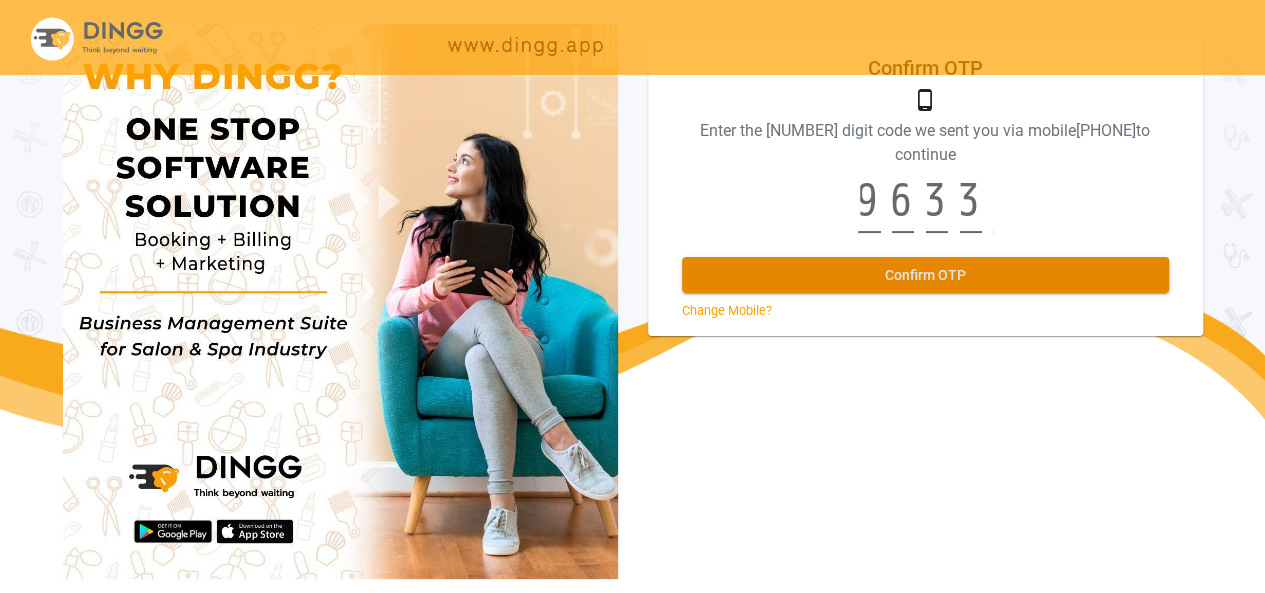 scroll, scrollTop: 0, scrollLeft: 0, axis: both 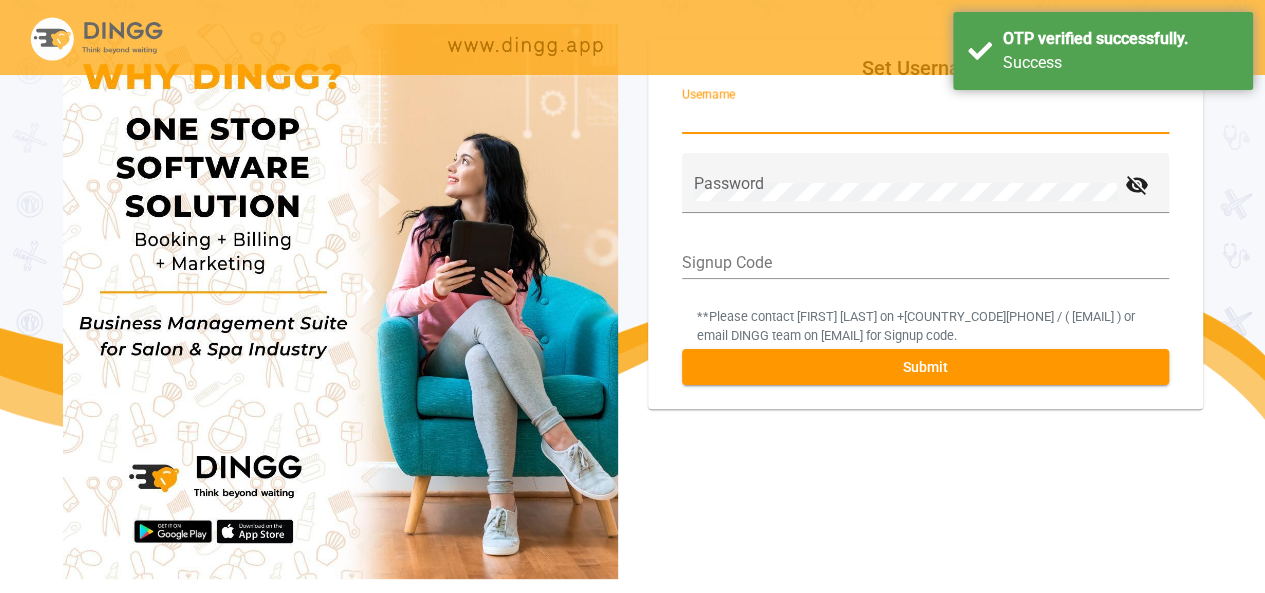 click on "Username" at bounding box center (925, 117) 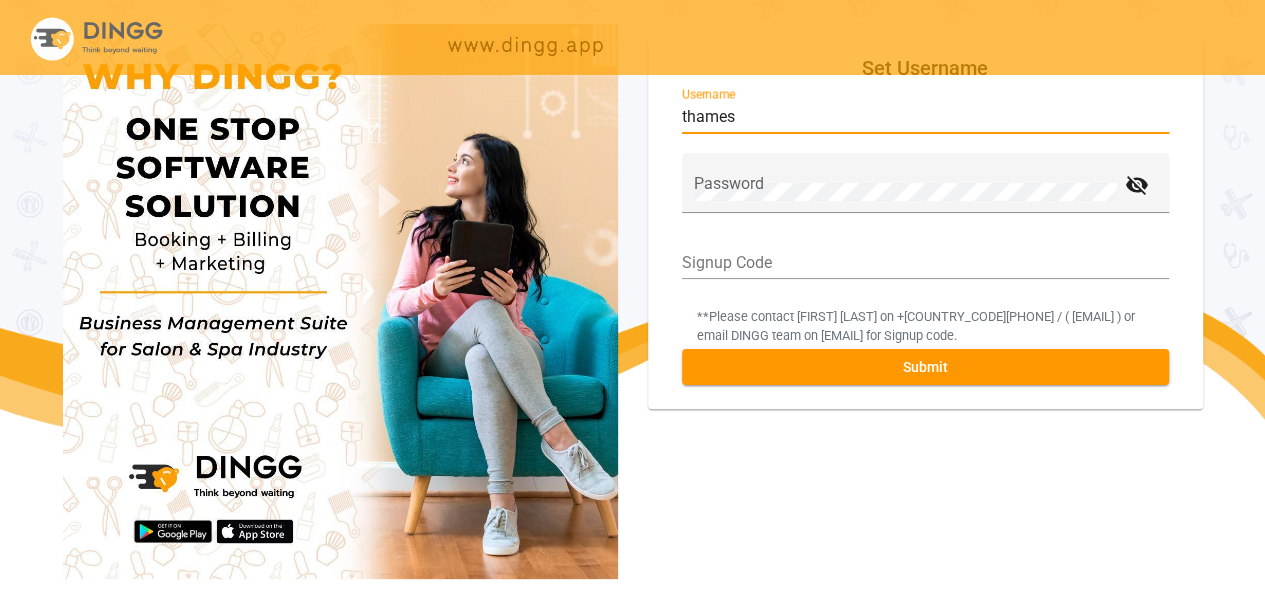 type on "thames" 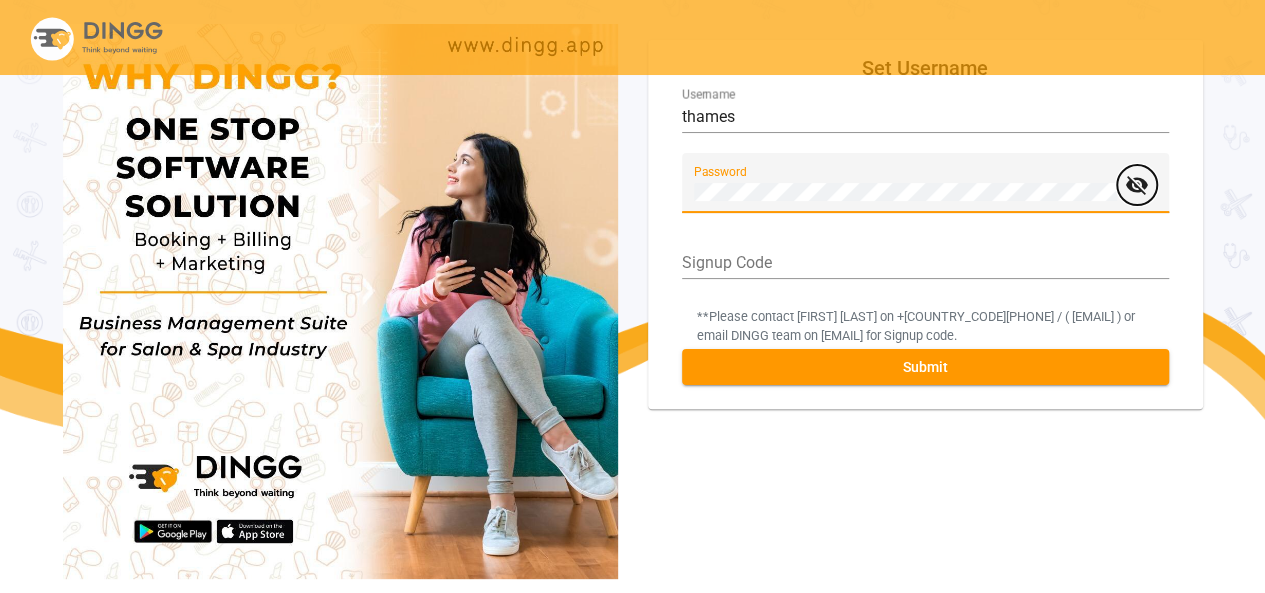type 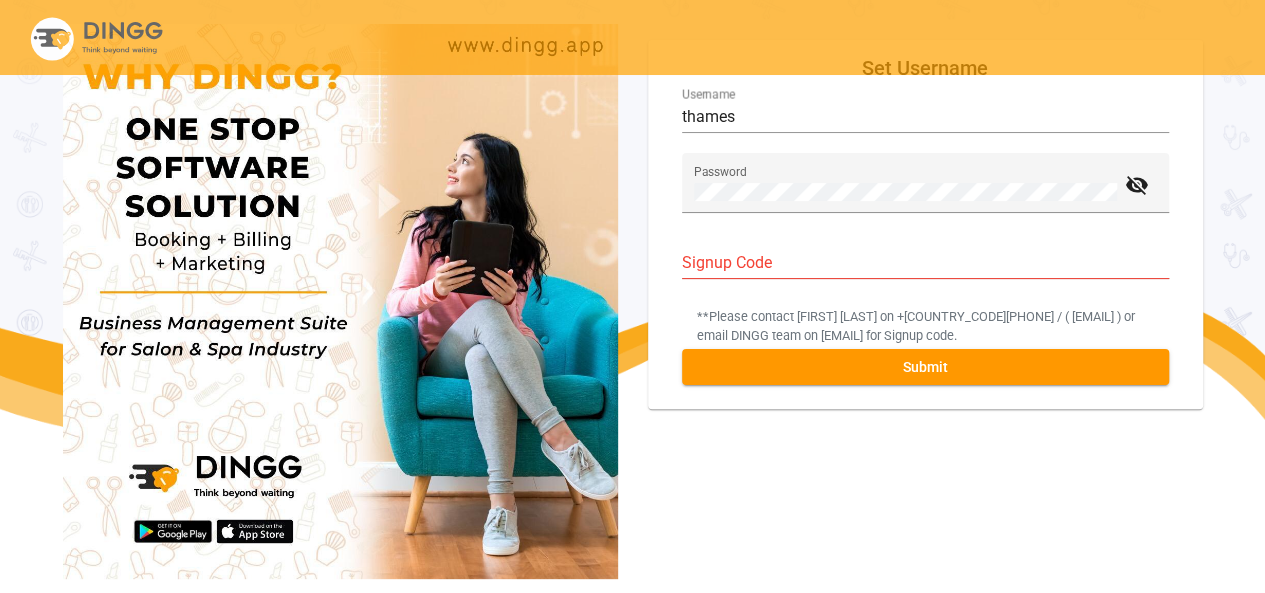 click on "thames [USERNAME]" 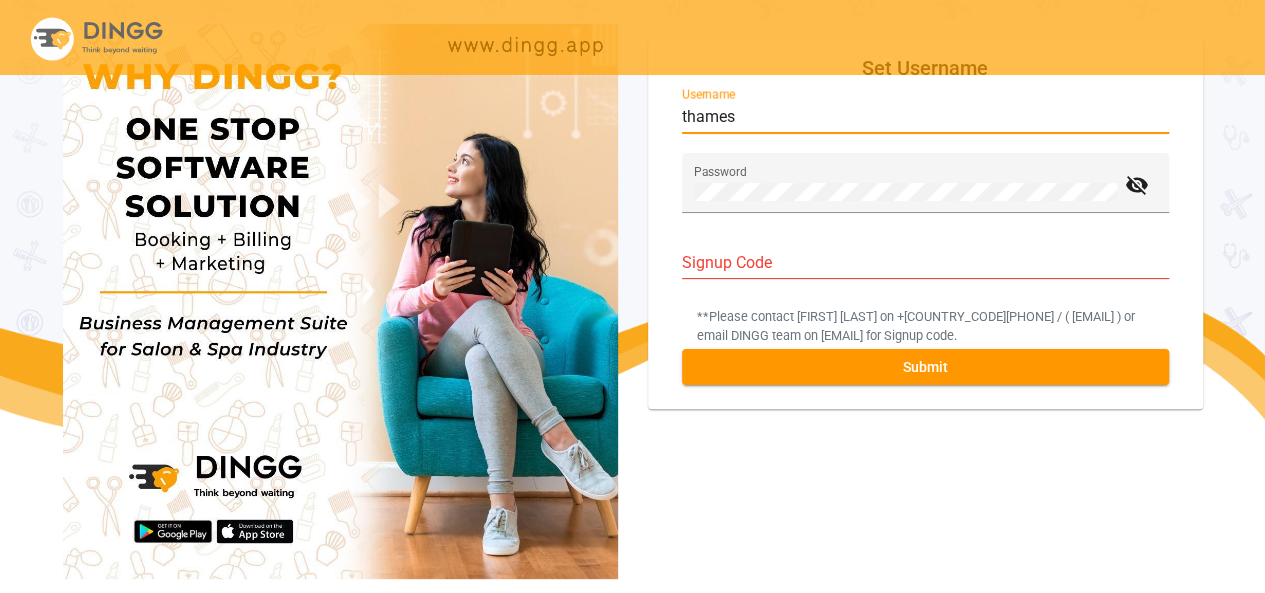 click on "thames" at bounding box center [925, 117] 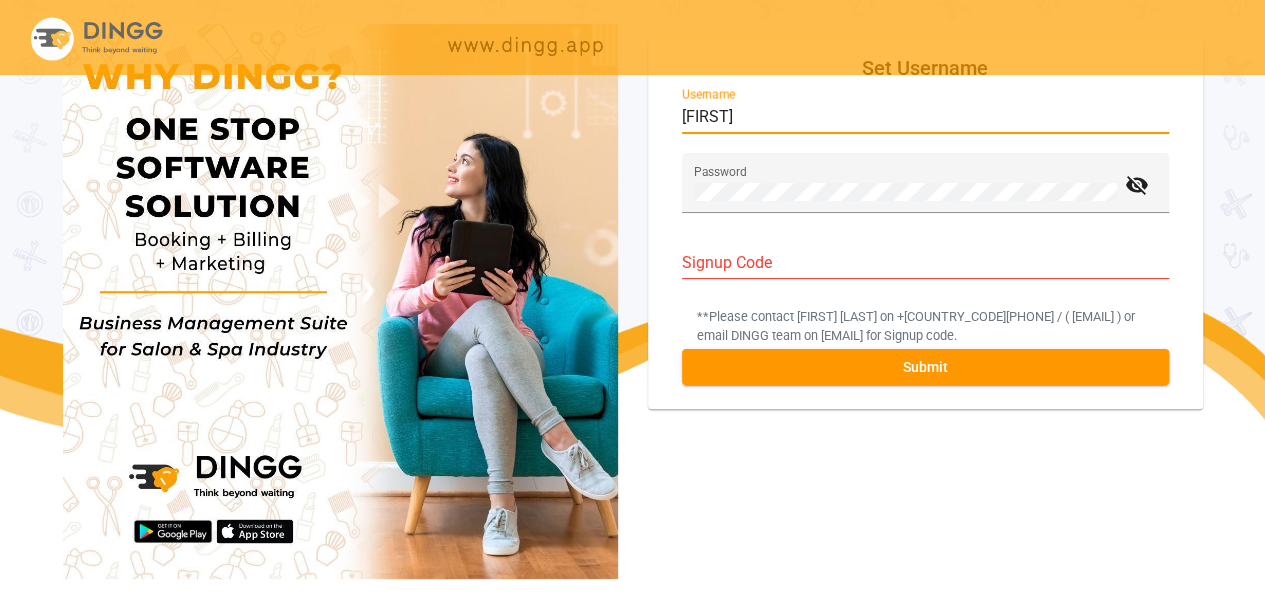 type on "[FIRST]" 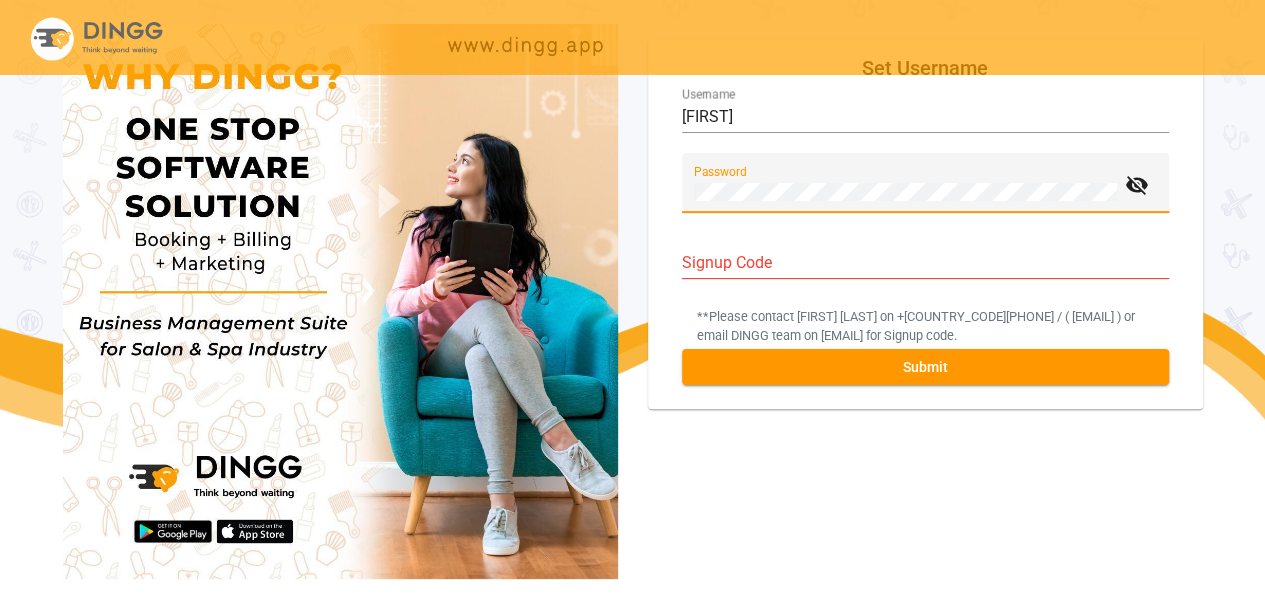 scroll, scrollTop: 0, scrollLeft: 0, axis: both 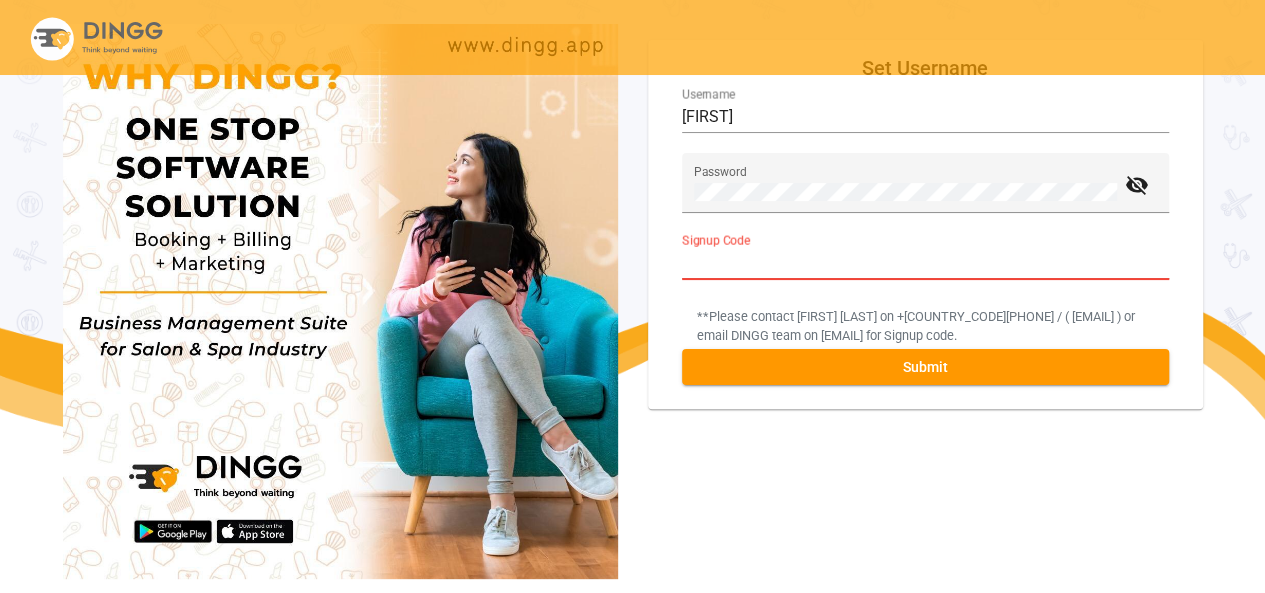 click on "Signup Code" at bounding box center (925, 263) 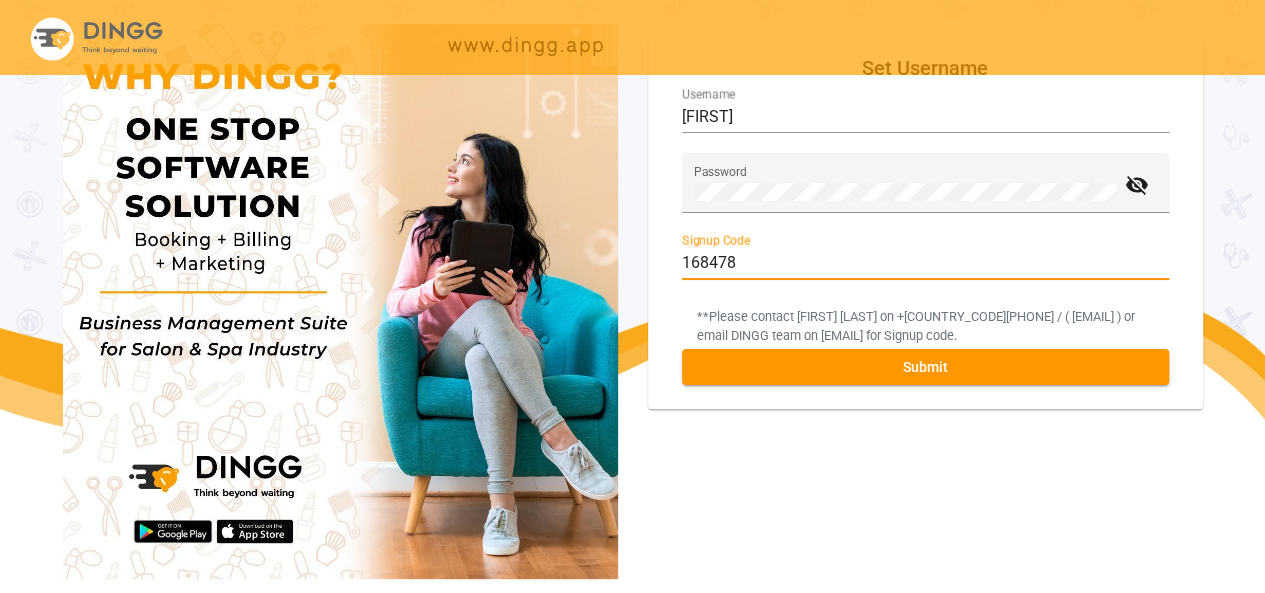 type on "168478" 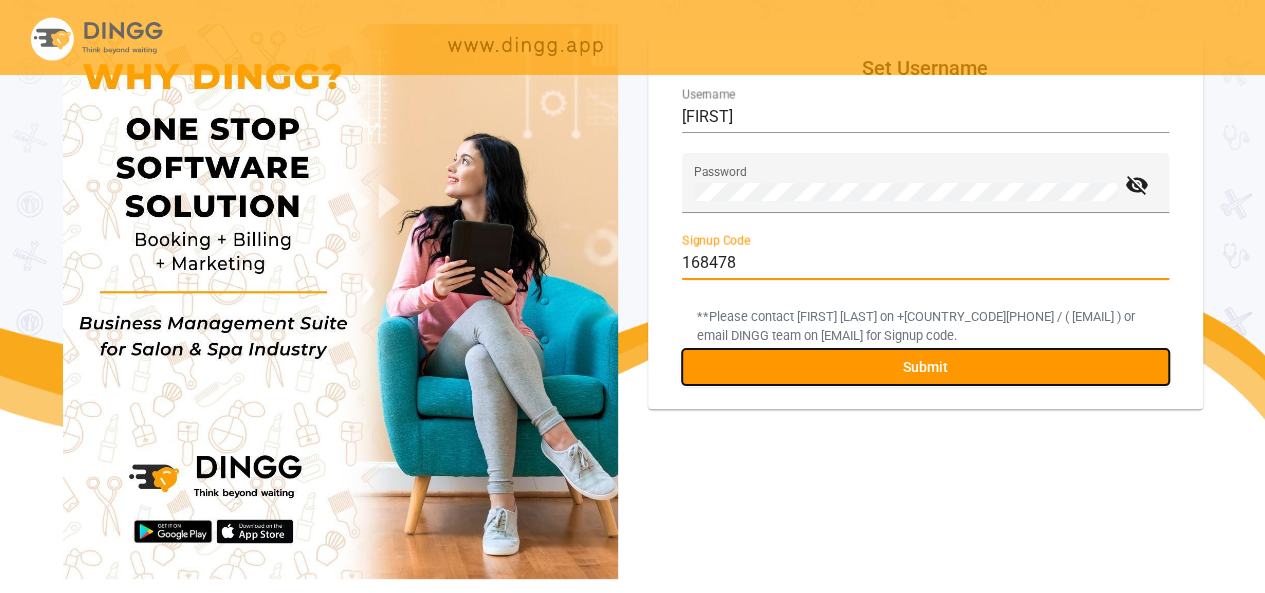 click on "Submit" 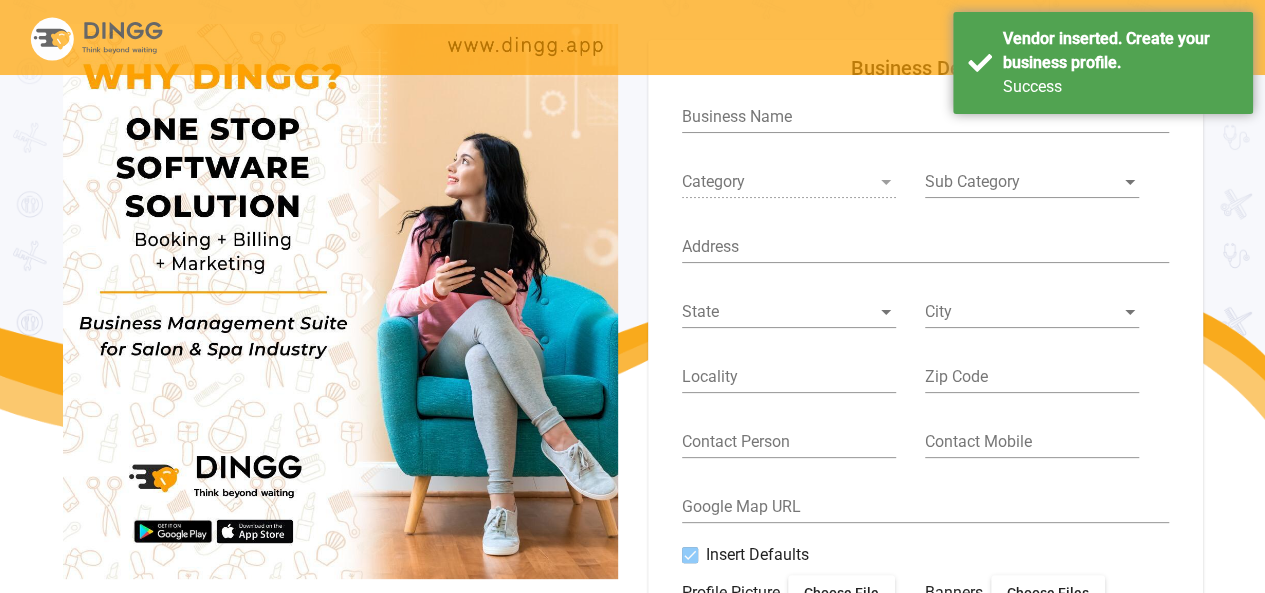 type on "Thames Wellness Spa" 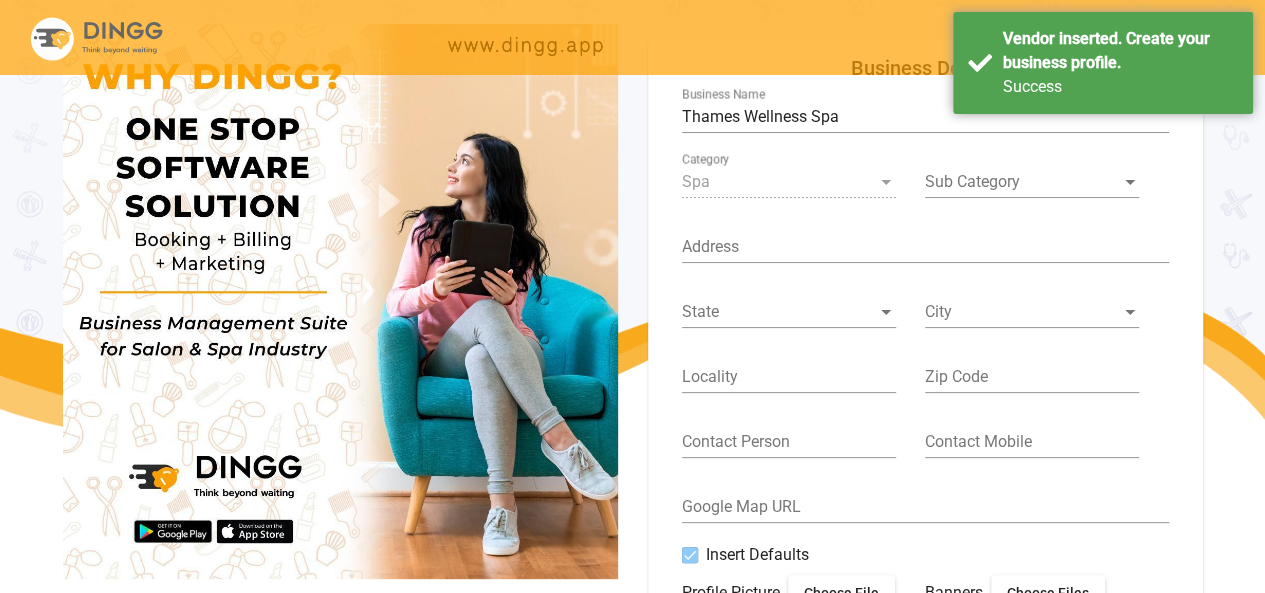 click at bounding box center (1023, 182) 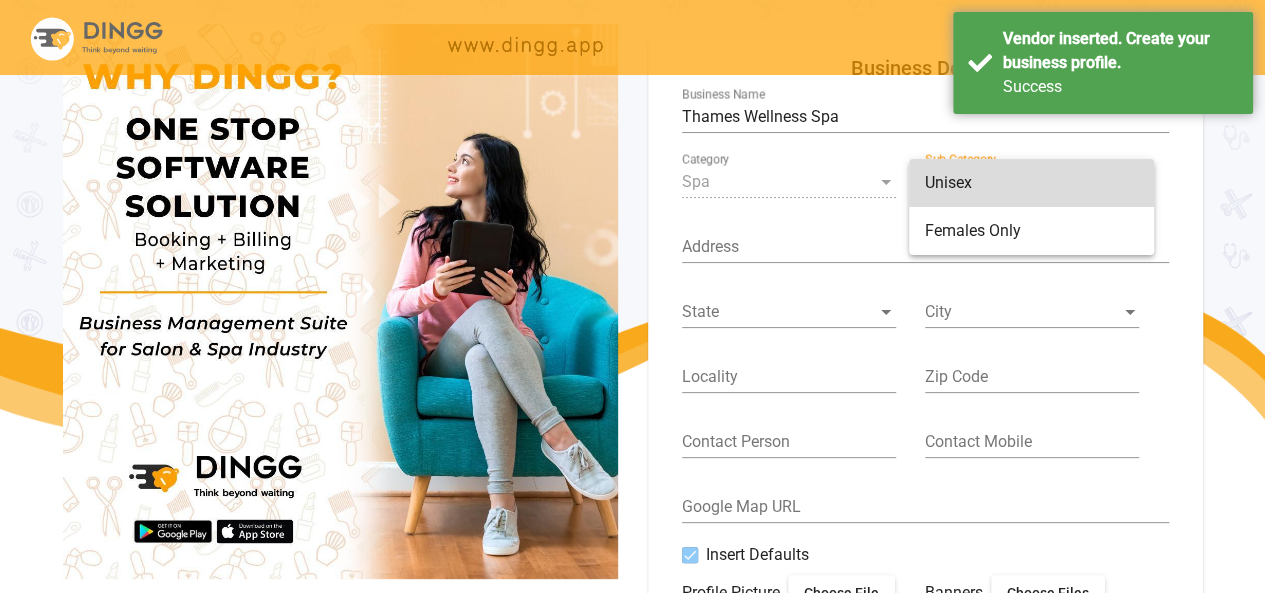 click on "Unisex" at bounding box center [1032, 183] 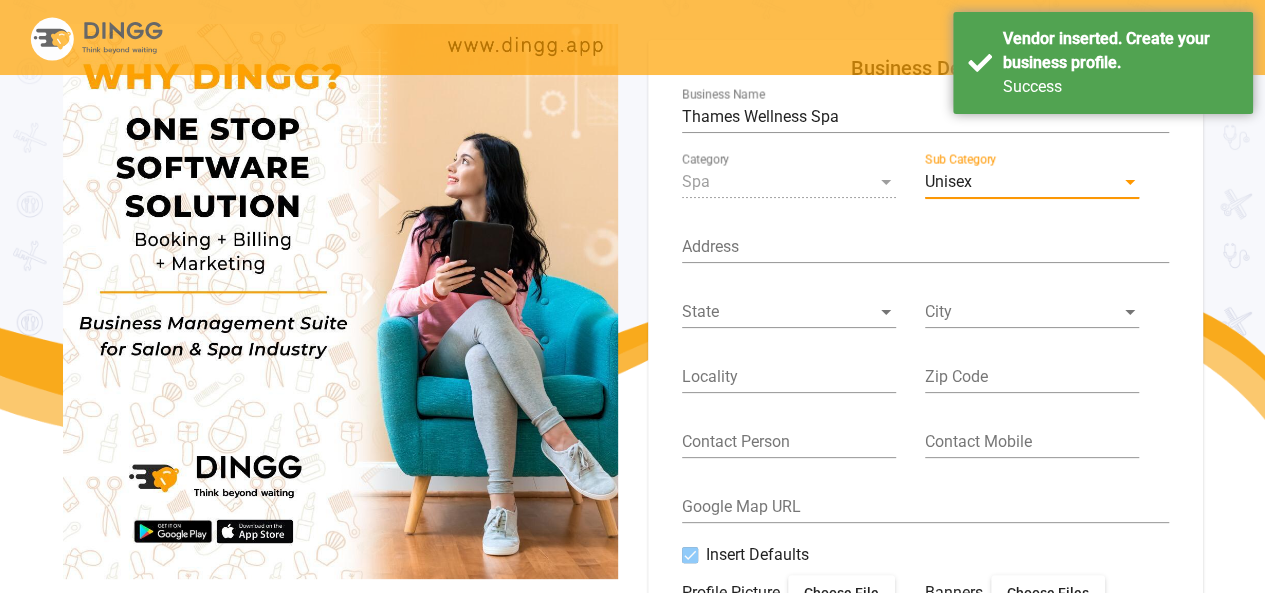 click on "Address" 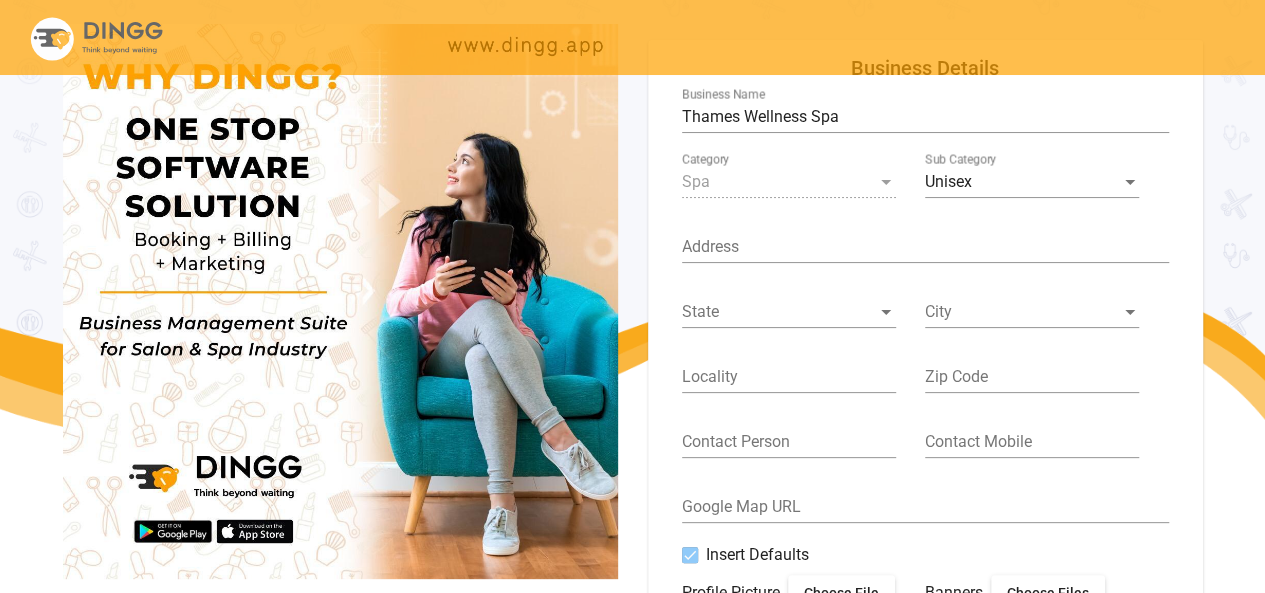 click on "Address" 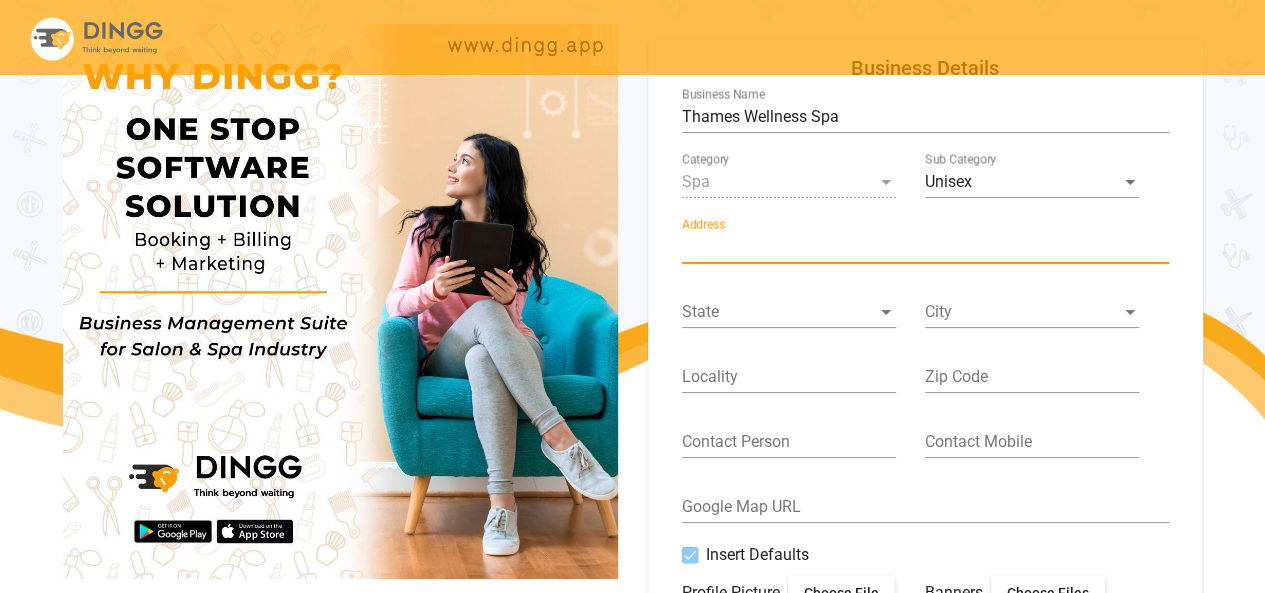 click on "Address" at bounding box center (925, 247) 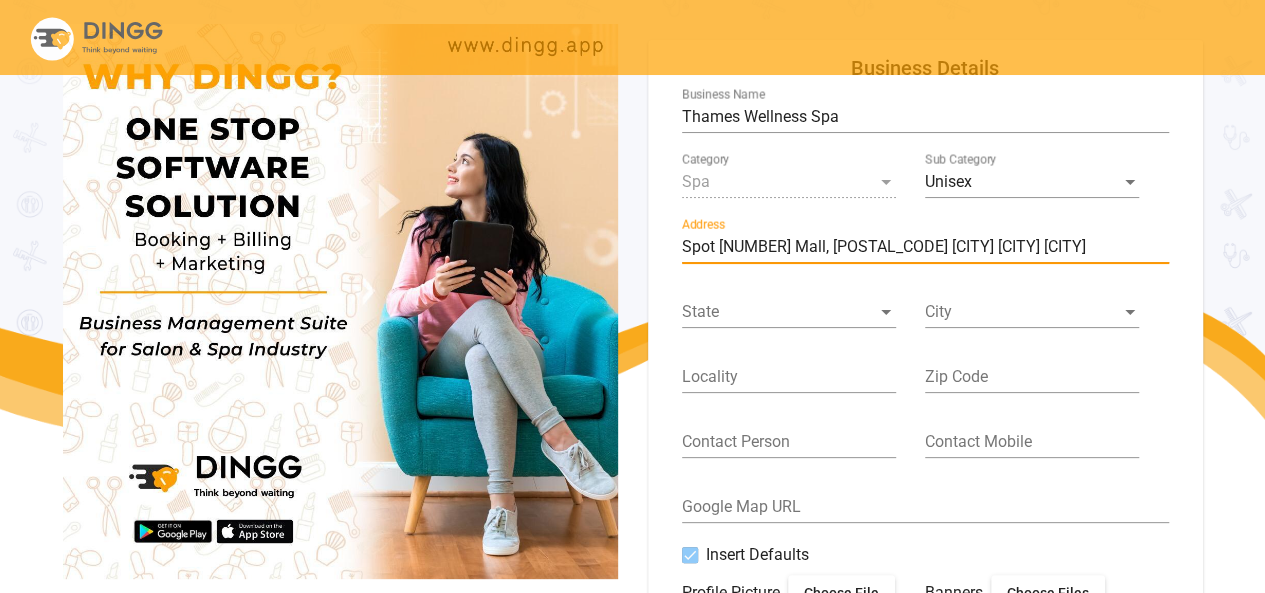 type on "Spot [NUMBER] Mall, [POSTAL_CODE] [CITY] [CITY] [CITY]" 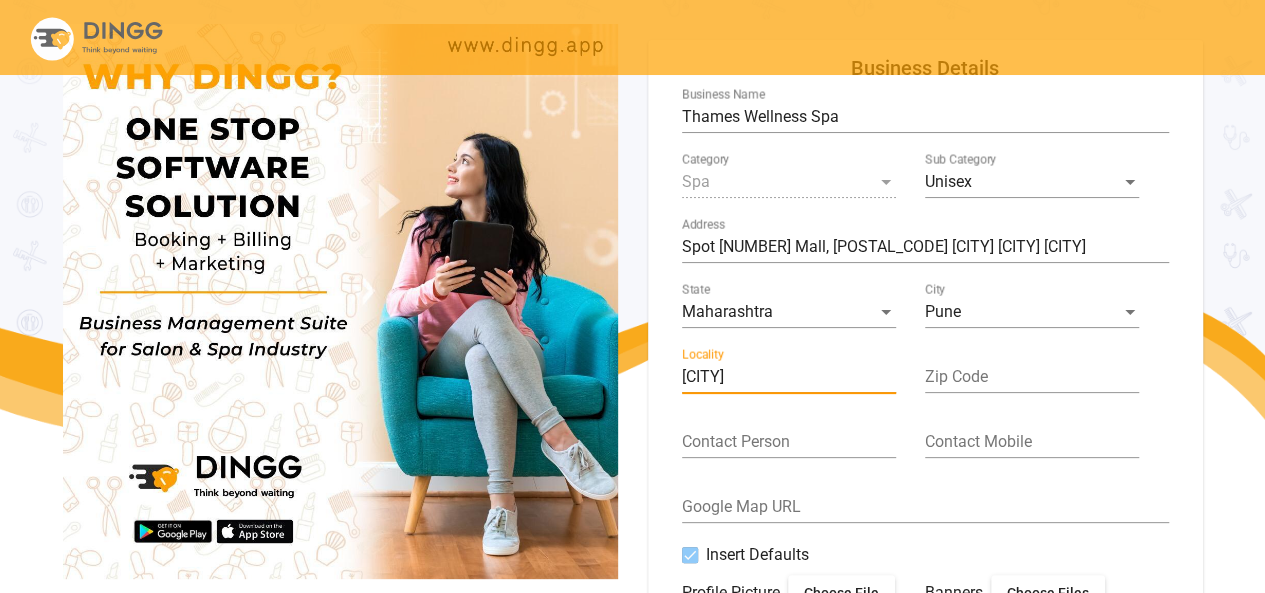 type on "[CITY]" 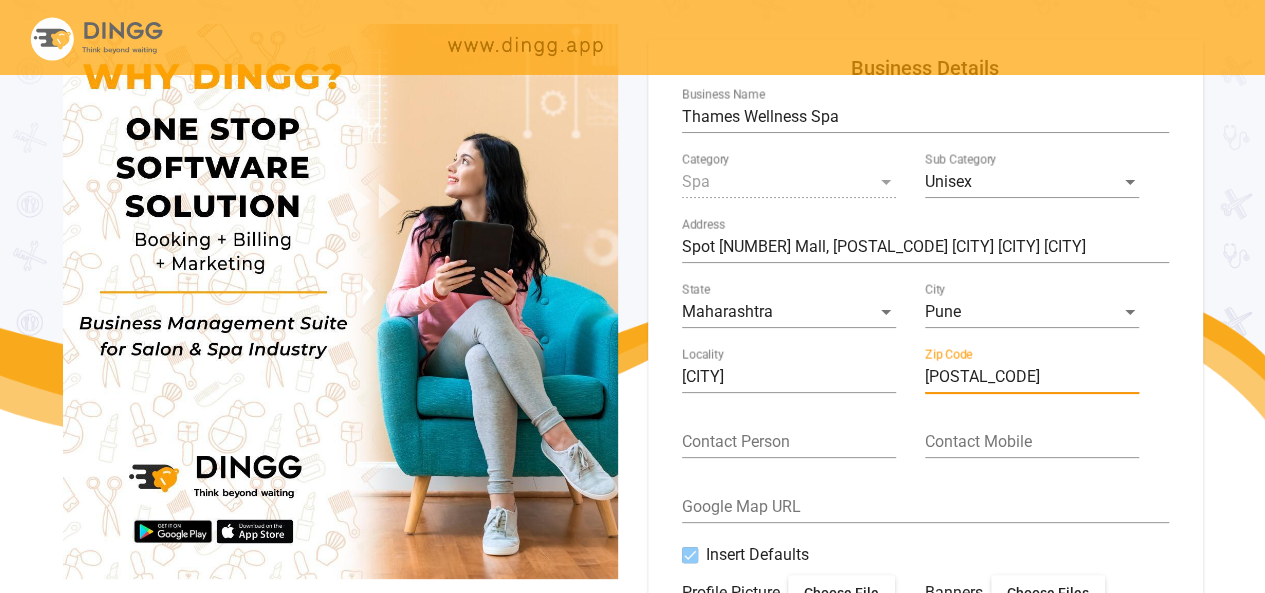 type on "[POSTAL_CODE]" 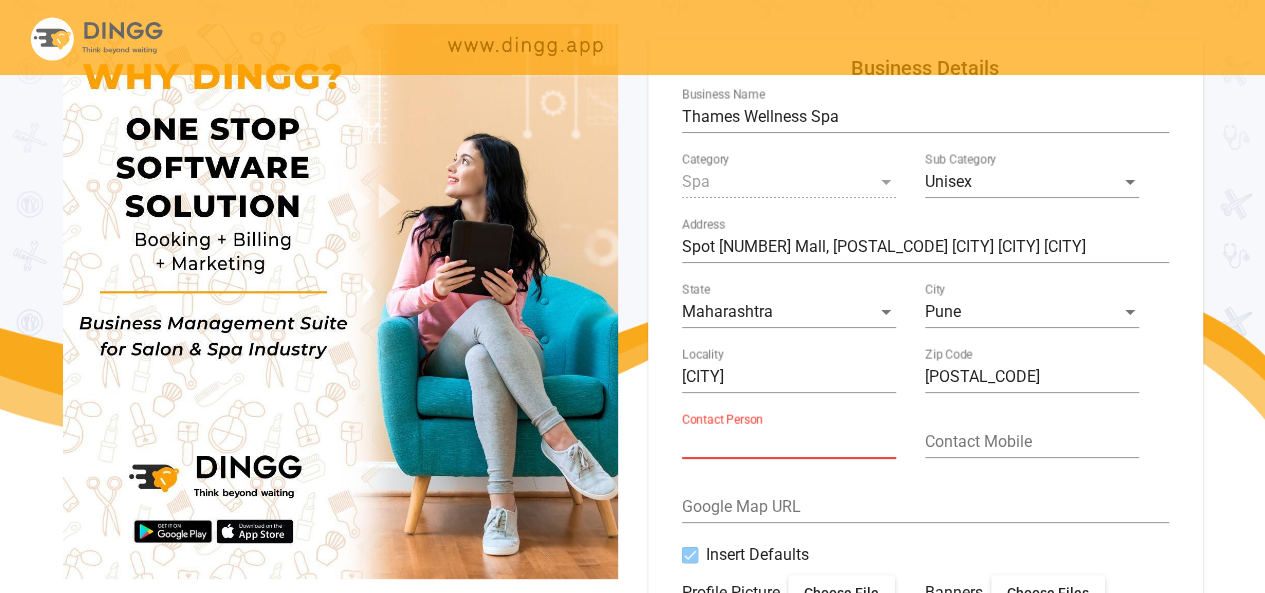 paste on "[FIRST] [LAST]" 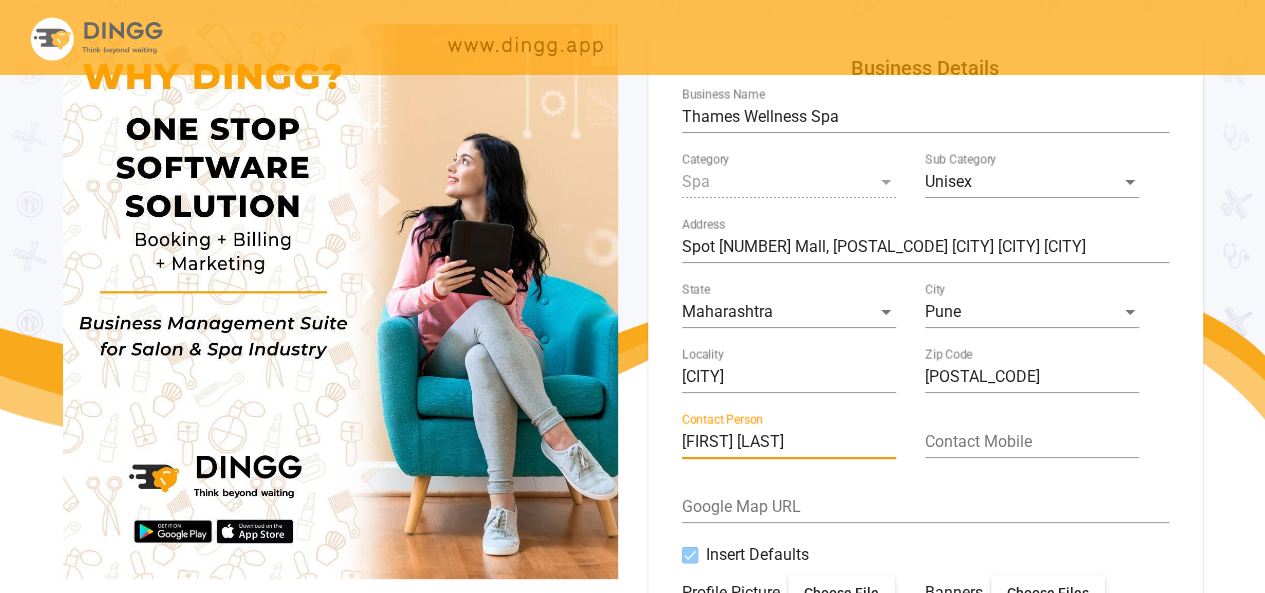 type on "[FIRST] [LAST]" 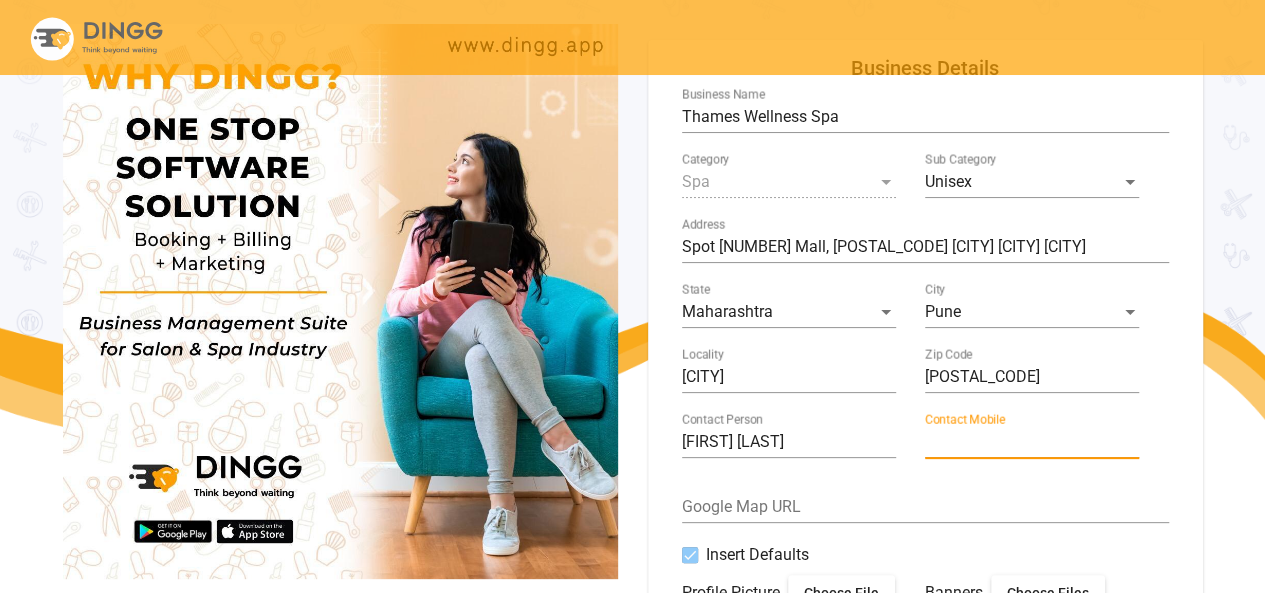 scroll, scrollTop: 0, scrollLeft: 0, axis: both 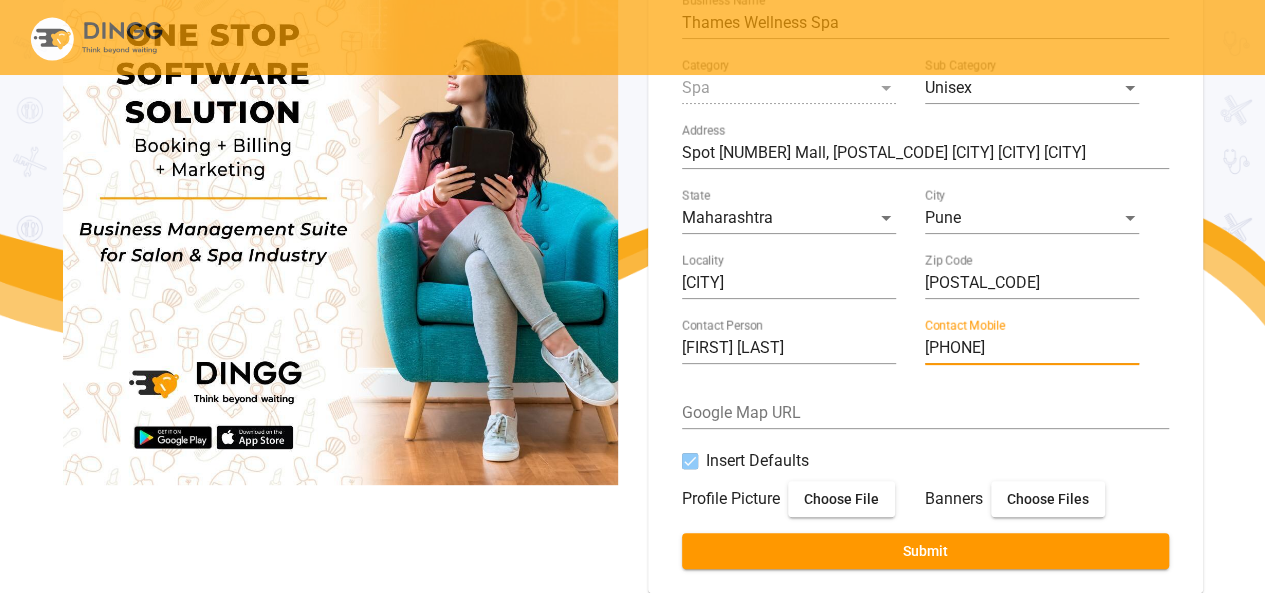 type on "[PHONE]" 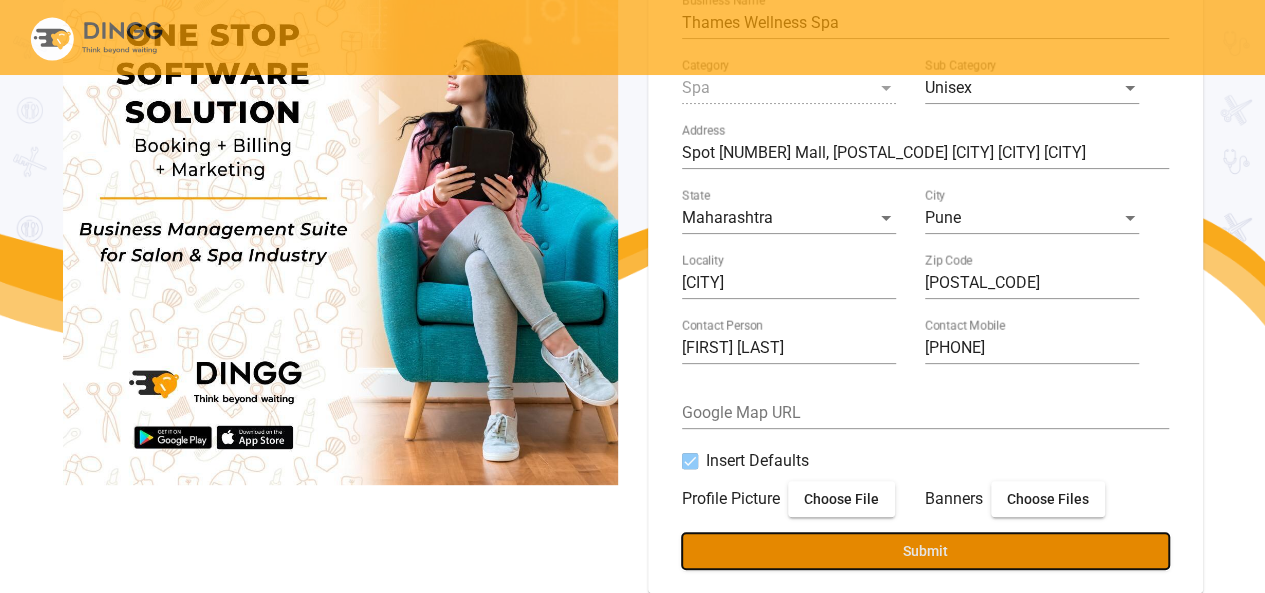 click on "Submit" 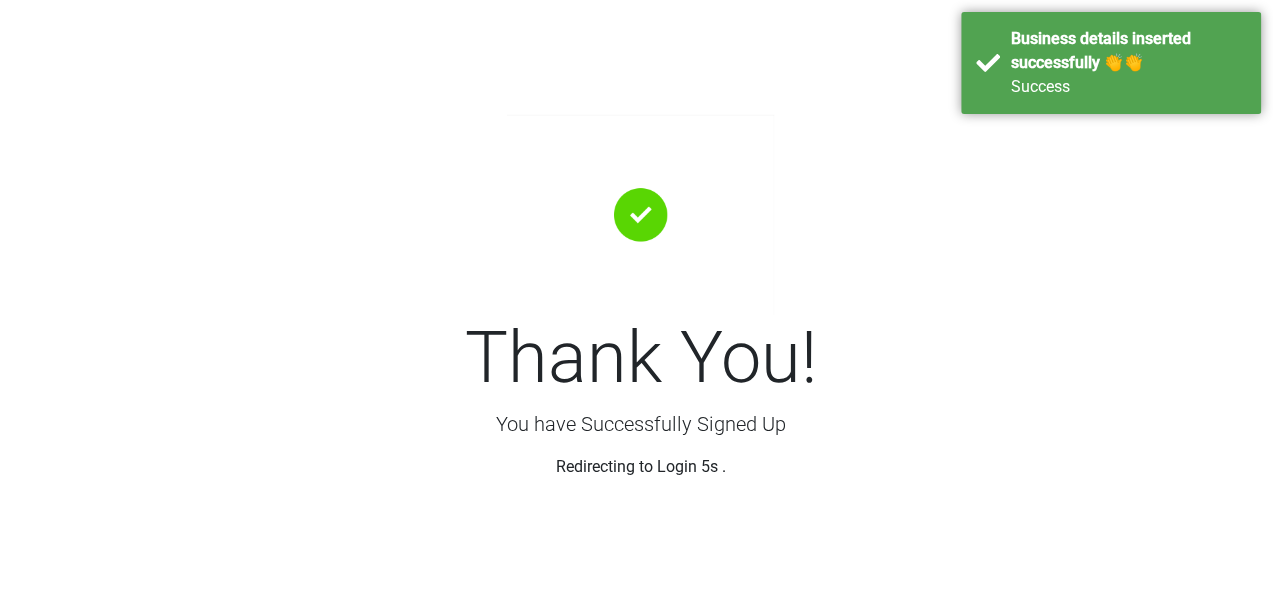 scroll, scrollTop: 0, scrollLeft: 0, axis: both 